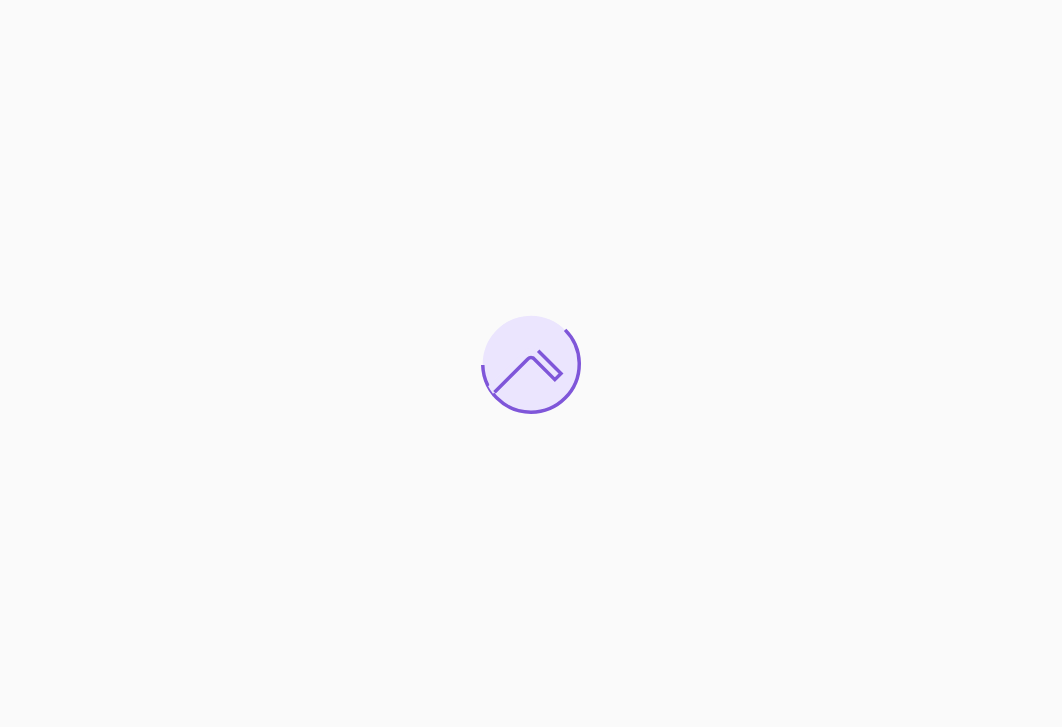 scroll, scrollTop: 0, scrollLeft: 0, axis: both 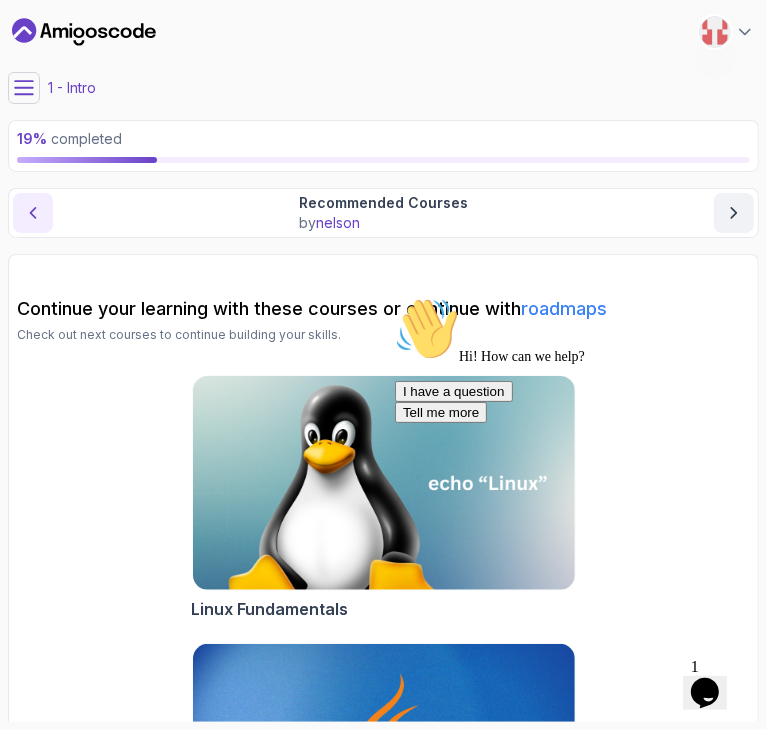 click 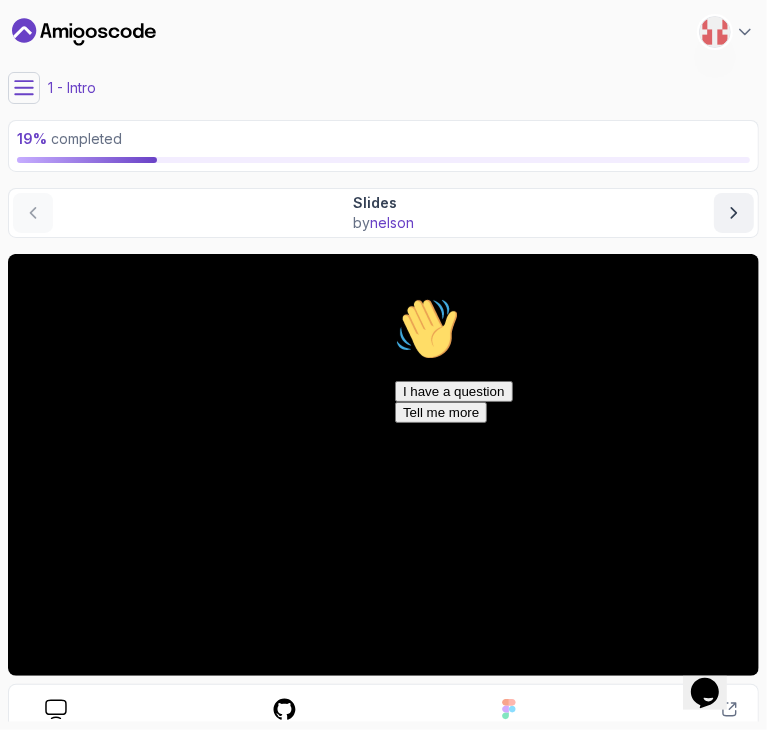 click 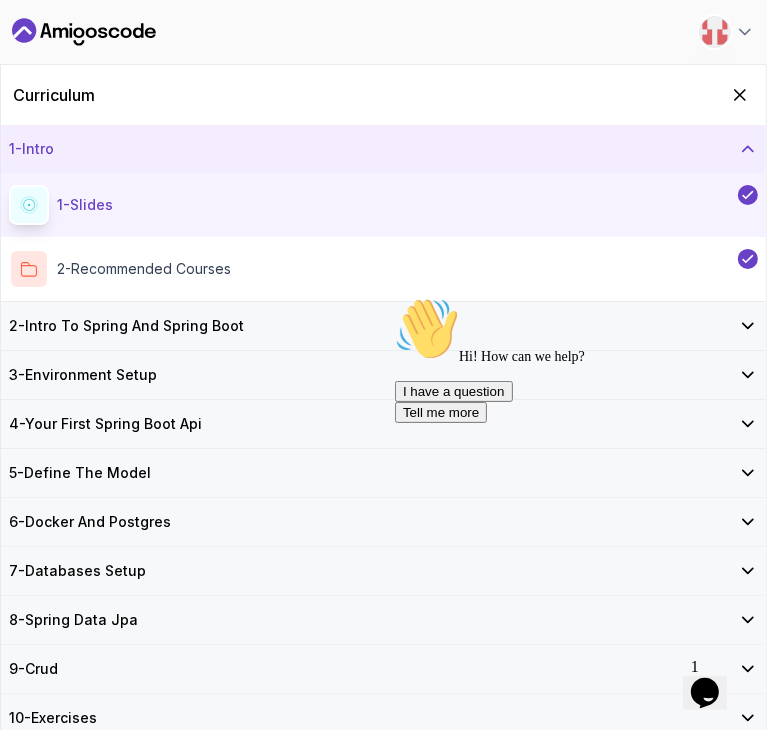 click on "2  -  Intro To Spring And Spring Boot" at bounding box center [126, 326] 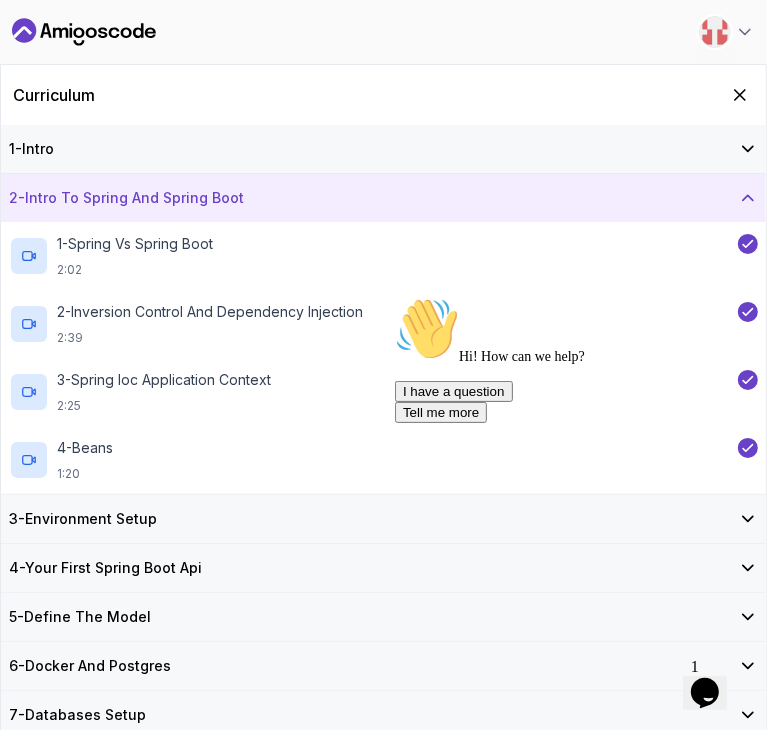 click on "3  -  Environment Setup" at bounding box center (383, 519) 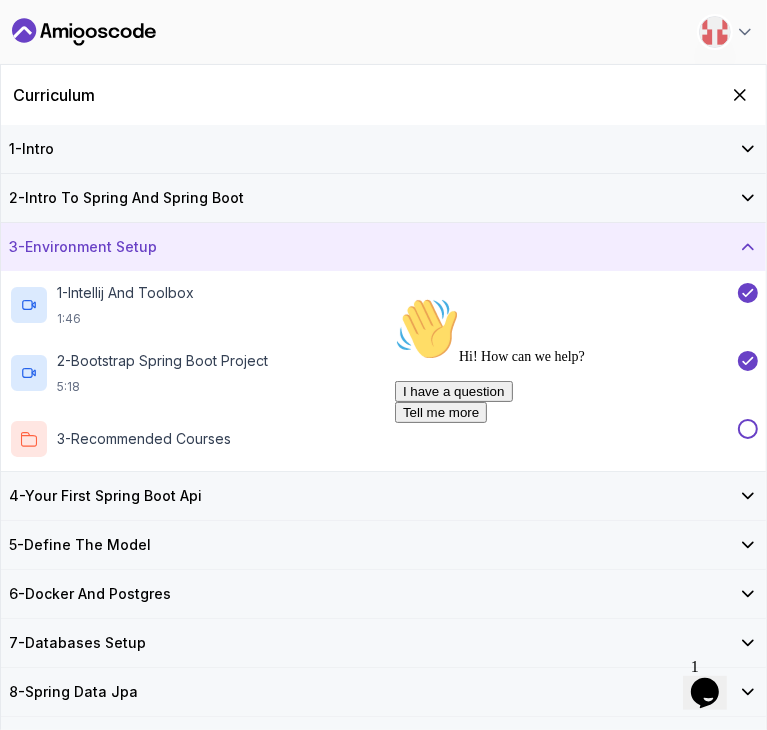 click on "4  -  Your First Spring Boot Api" at bounding box center [383, 496] 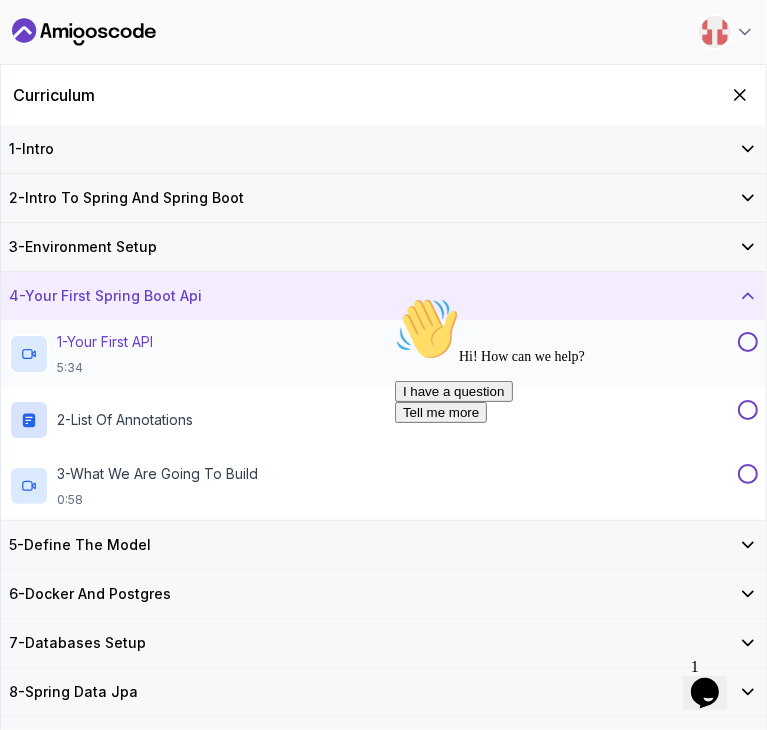 click on "1  -  Your First API 5:34" at bounding box center [105, 354] 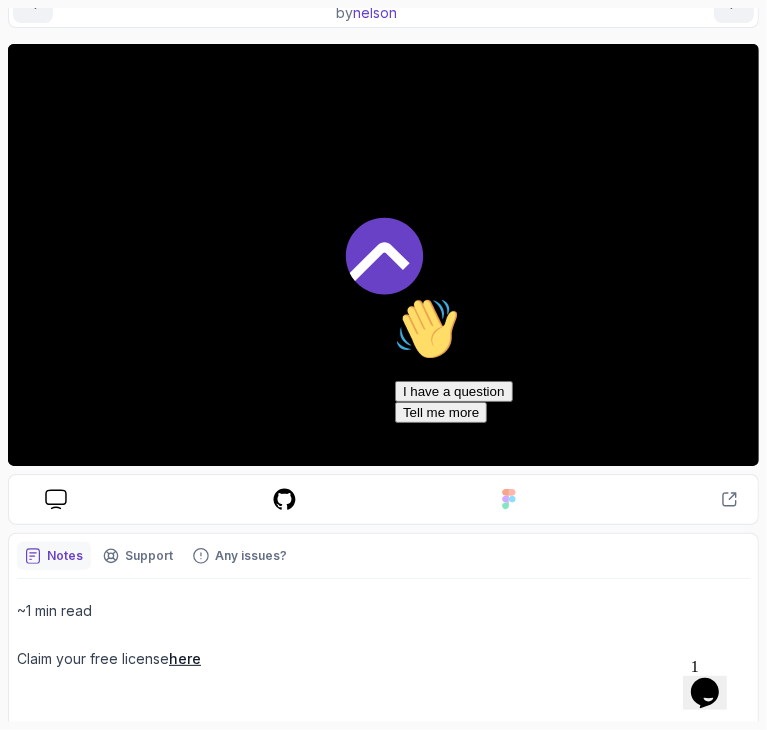 scroll, scrollTop: 212, scrollLeft: 0, axis: vertical 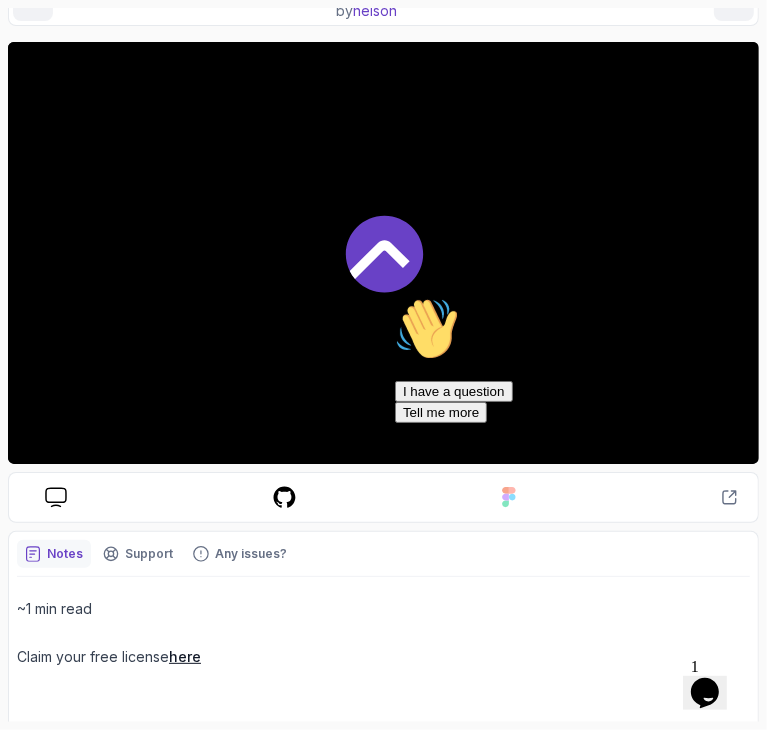click at bounding box center (383, 253) 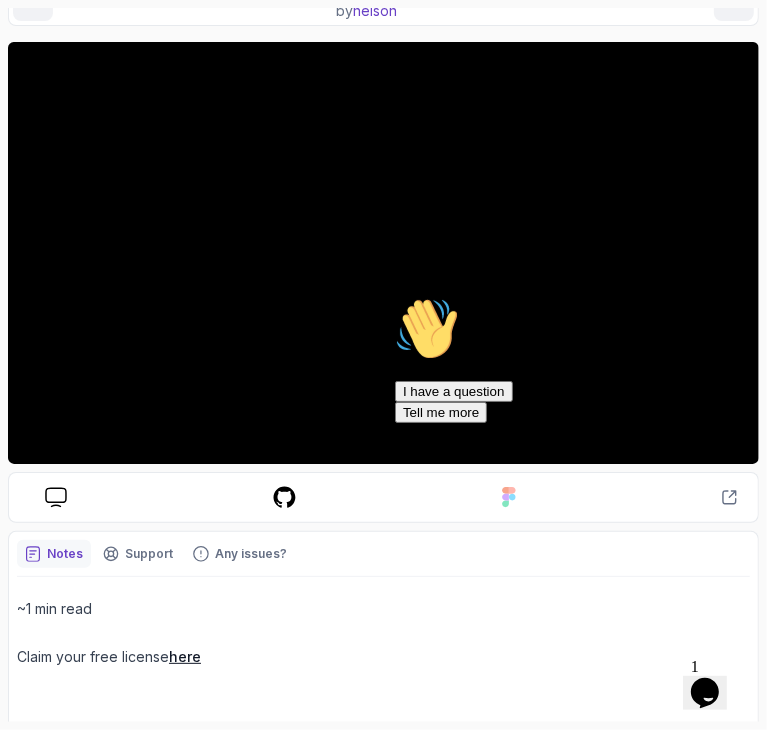 click on "Hi! How can we help? I have a question Tell me more" at bounding box center (574, 359) 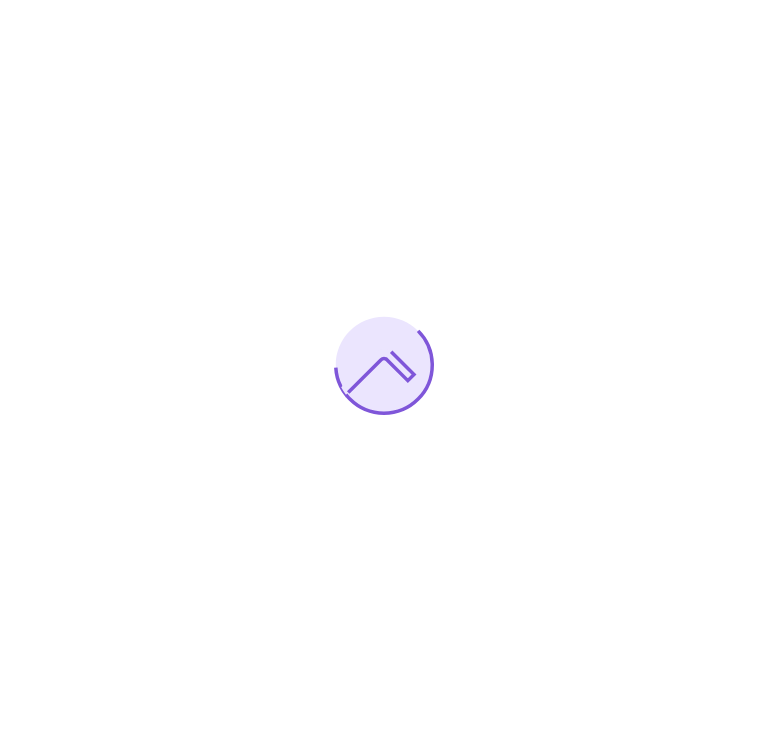 scroll, scrollTop: 0, scrollLeft: 0, axis: both 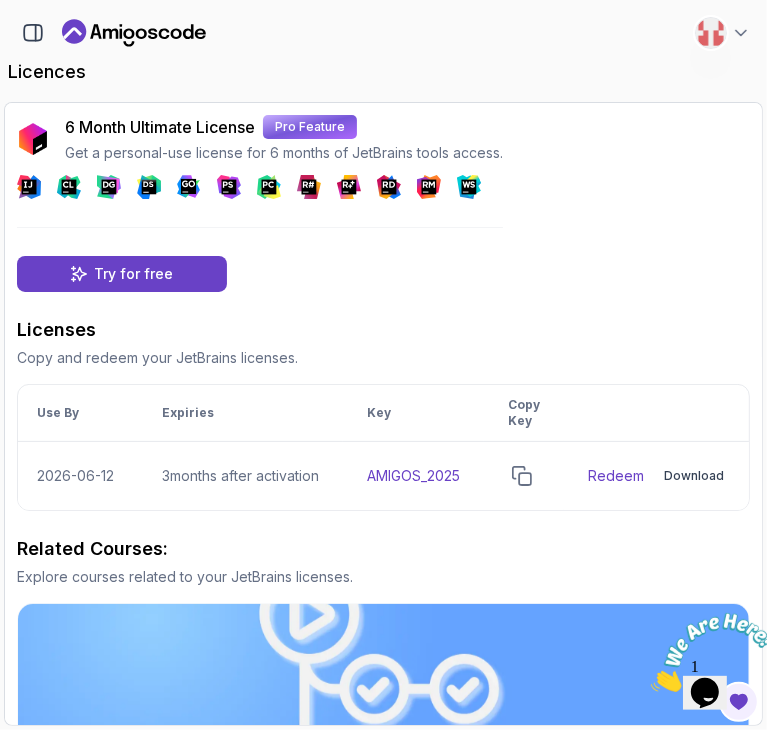 click on "Product Use By Expiries Key Copy Key 3 Months IntelliJ IDEA Ultimate Subscription 2026-06-12 3  months after activation AMIGOS_2025 Redeem Preview Download" at bounding box center (383, 447) 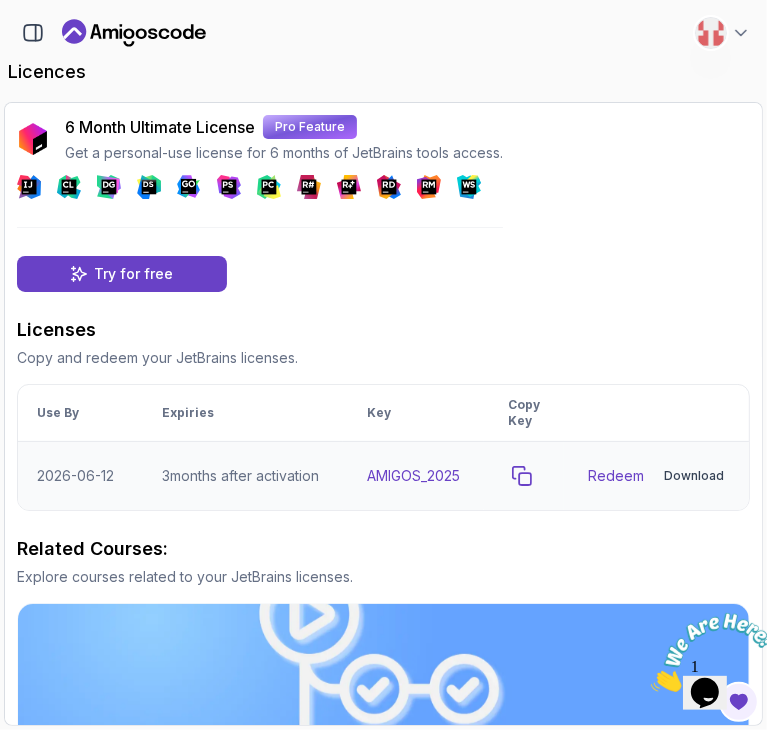 click 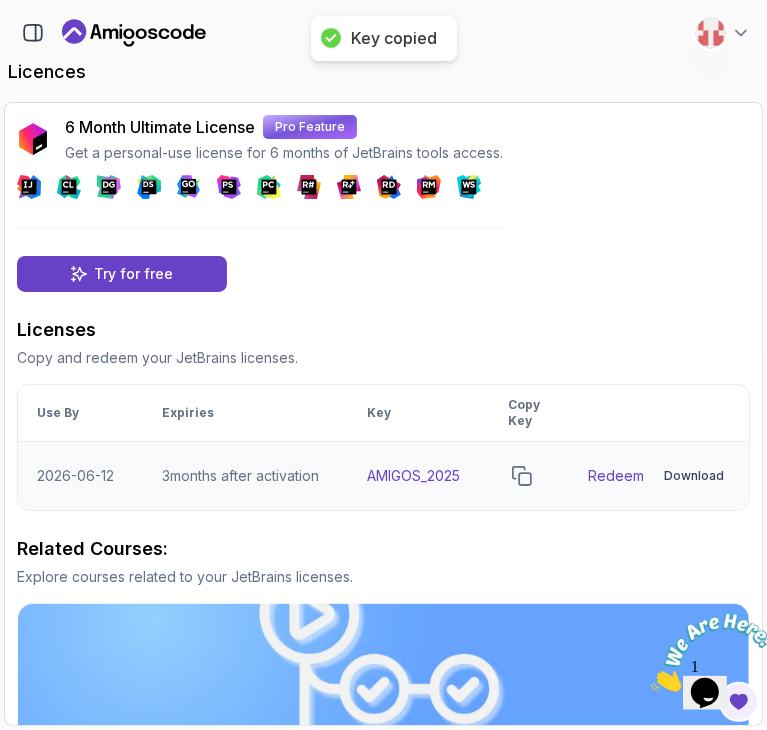 scroll, scrollTop: 0, scrollLeft: 0, axis: both 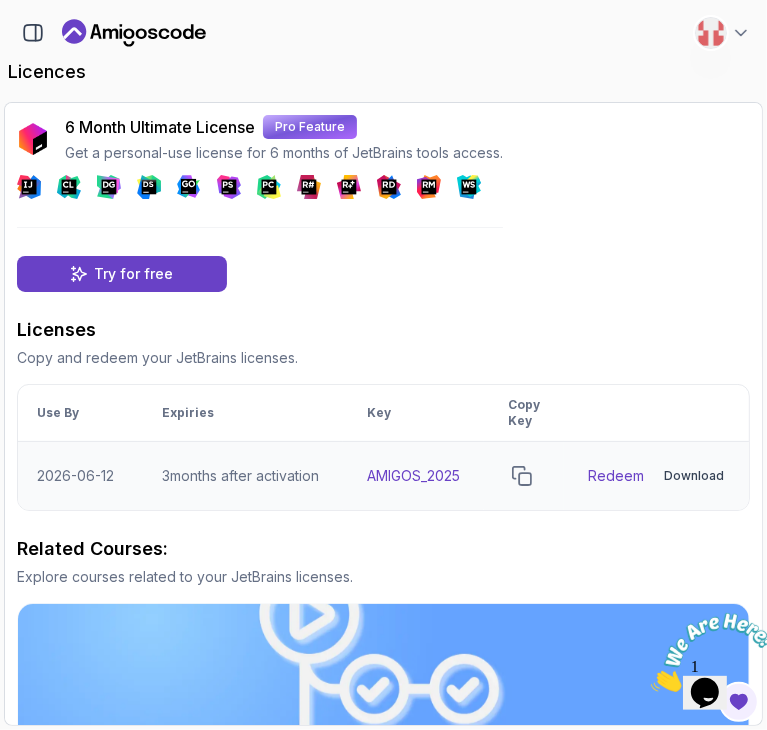click on "Redeem" at bounding box center [616, 476] 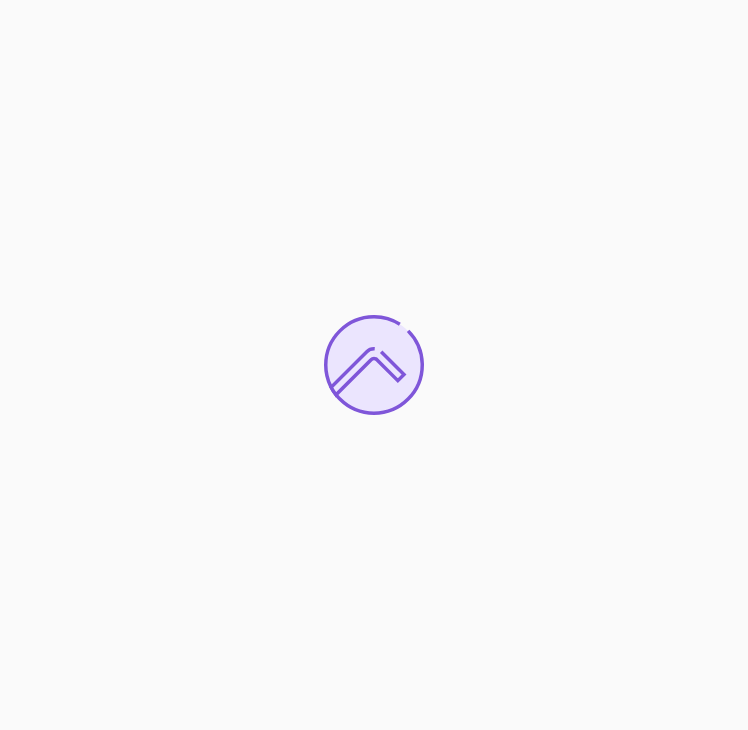 scroll, scrollTop: 0, scrollLeft: 0, axis: both 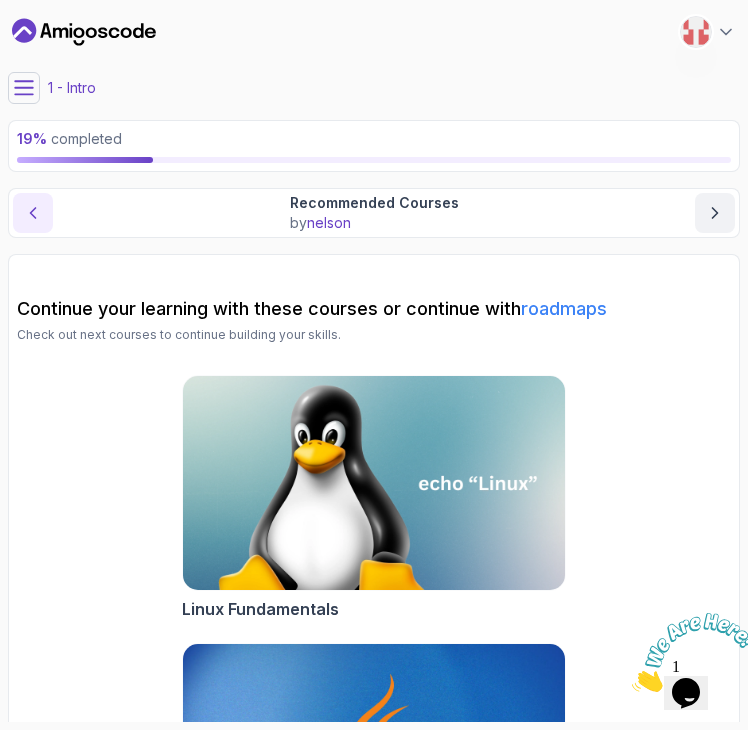 click at bounding box center [33, 213] 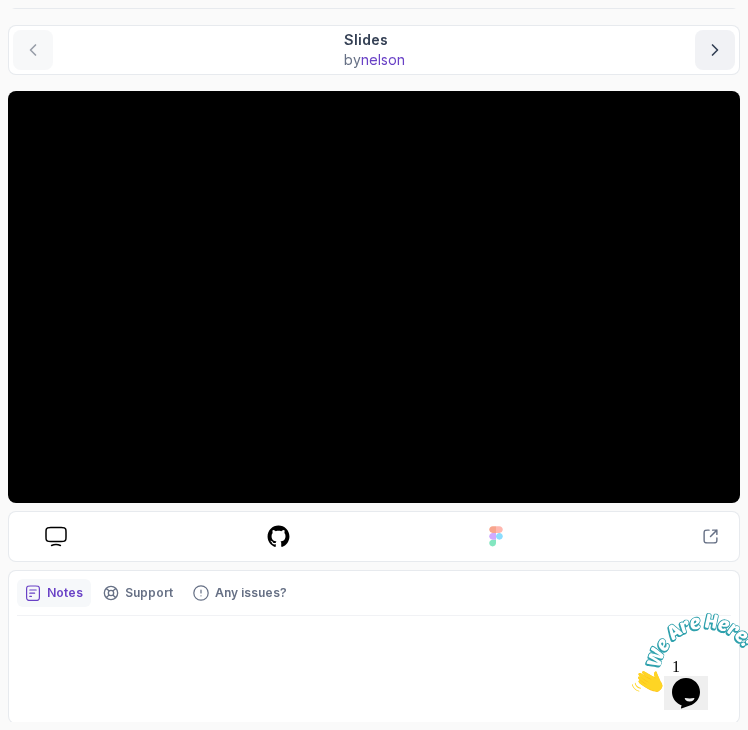 scroll, scrollTop: 0, scrollLeft: 0, axis: both 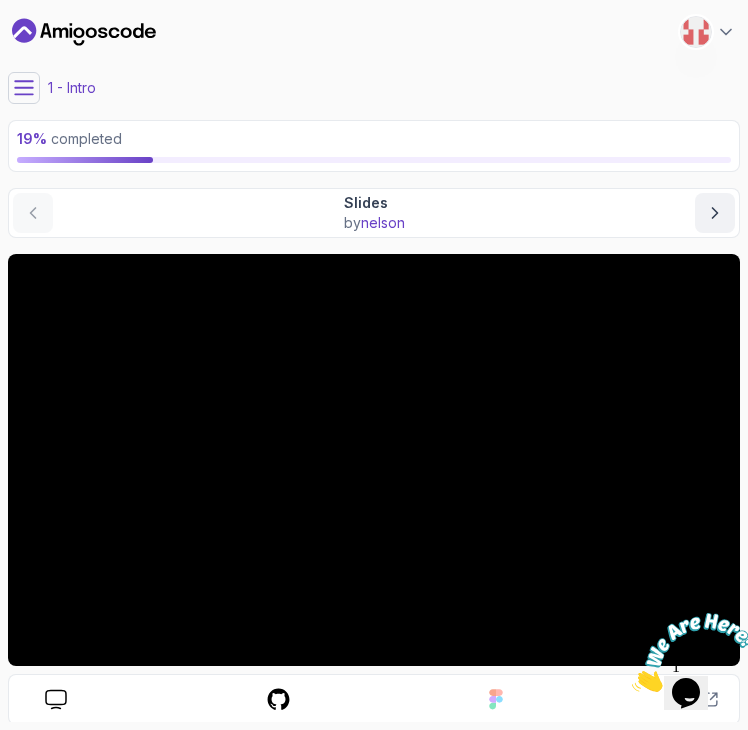 click at bounding box center (24, 88) 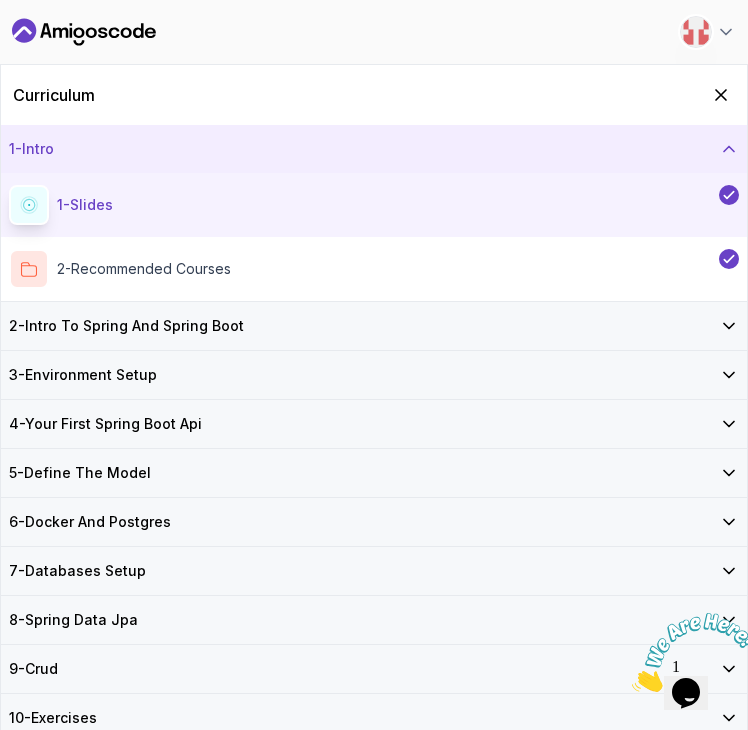 click on "3  -  Environment Setup" at bounding box center [374, 375] 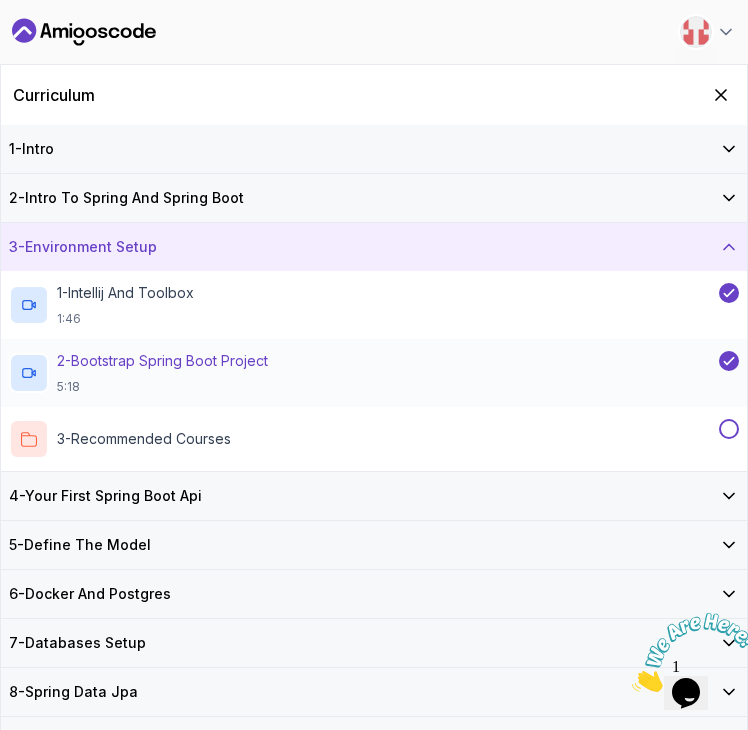 click on "2  -  Bootstrap Spring Boot Project" at bounding box center (162, 361) 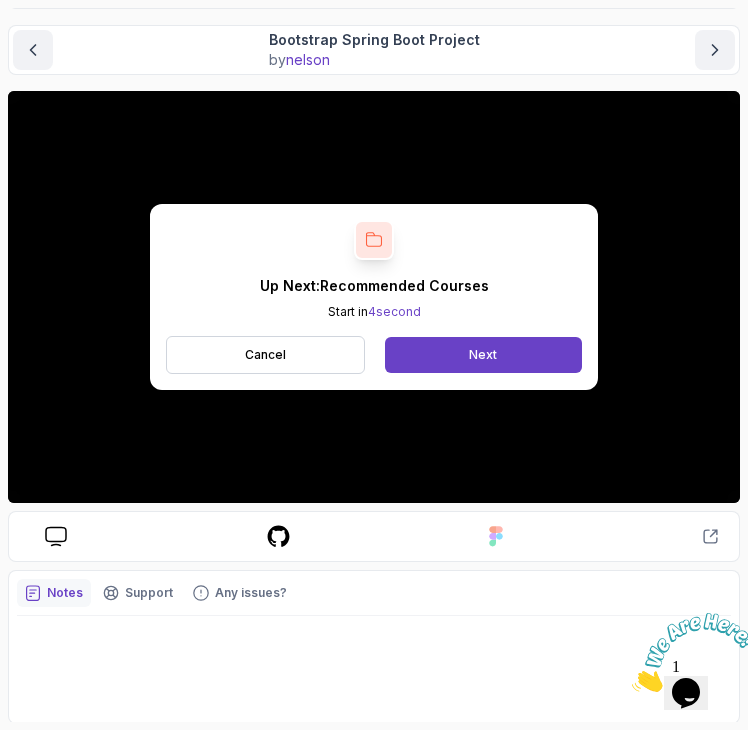 scroll, scrollTop: 0, scrollLeft: 0, axis: both 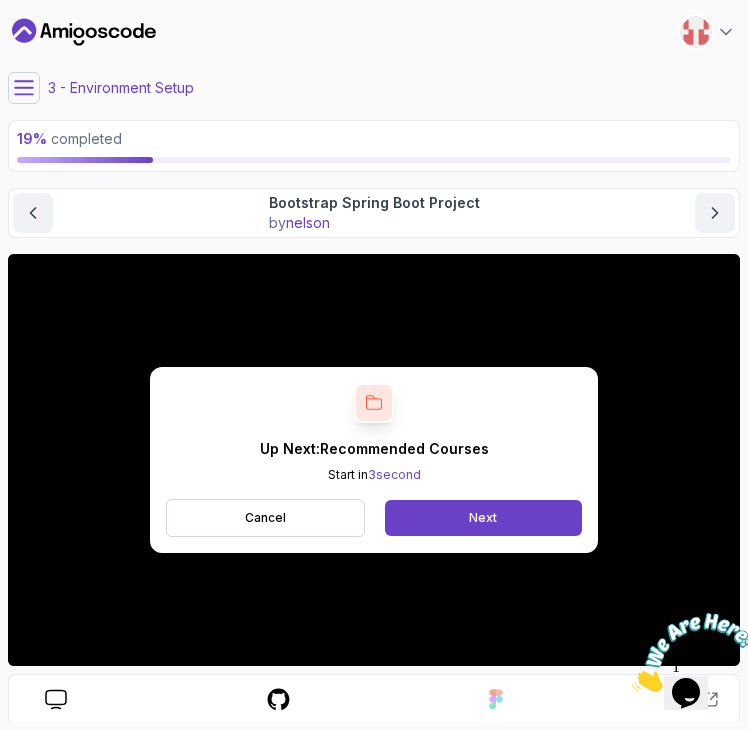 click 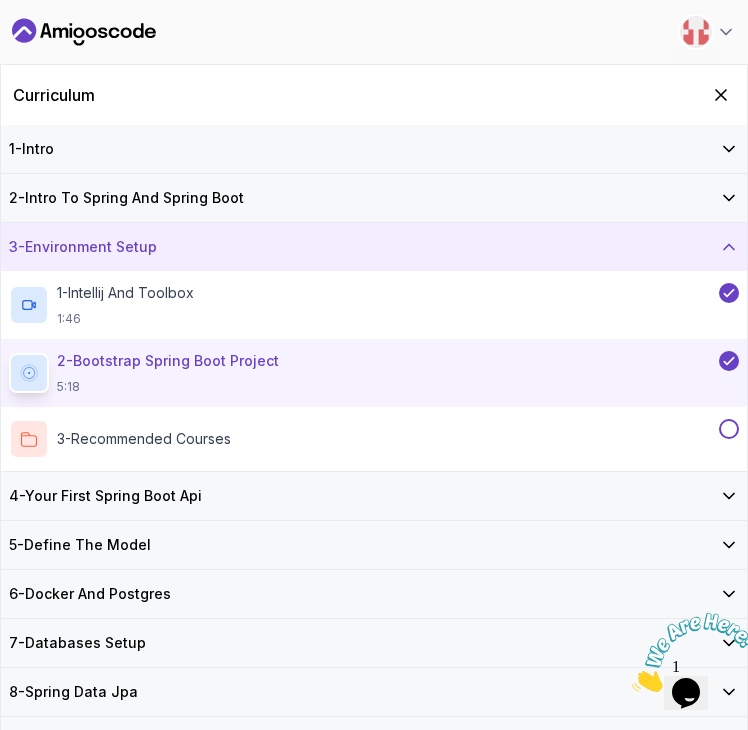 click on "4  -  Your First Spring Boot Api" at bounding box center (105, 496) 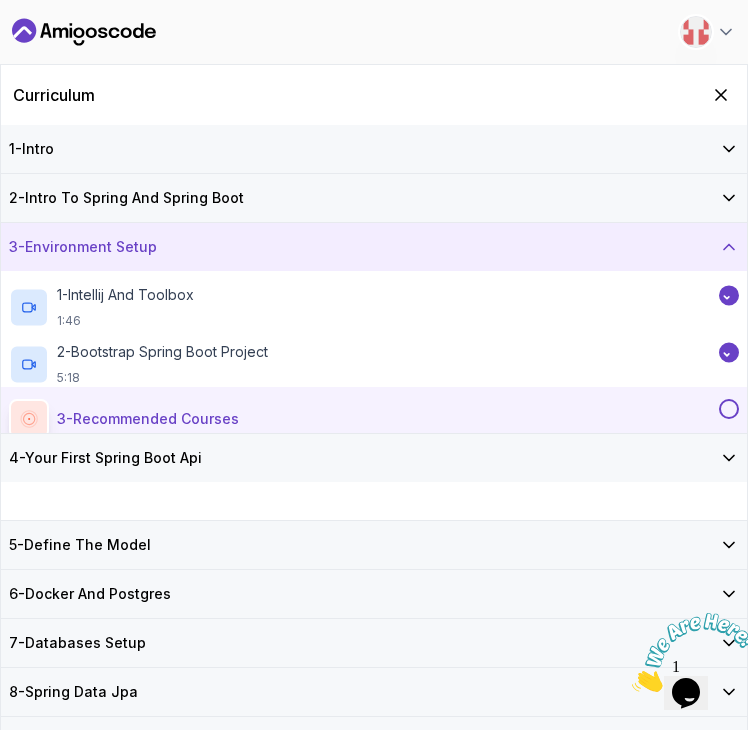 click on "1  -  Intro 2  -  Intro To Spring And Spring Boot 3  -  Environment Setup 1  -  Intellij And Toolbox 1:46 2  -  Bootstrap Spring Boot Project 5:18 3  -  Recommended Courses related-courses 4  -  Your First Spring Boot Api 1  -  Your First API 5:34 2  -  List of Annotations Text 3  -  What We Are Going To Build 0:58 5  -  Define The Model 6  -  Docker And Postgres 7  -  Databases Setup 8  -  Spring Data Jpa 9  -  Crud 10  -  Exercises 11  -  Artificial Intelligence 12  -  Outro" at bounding box center (374, 459) 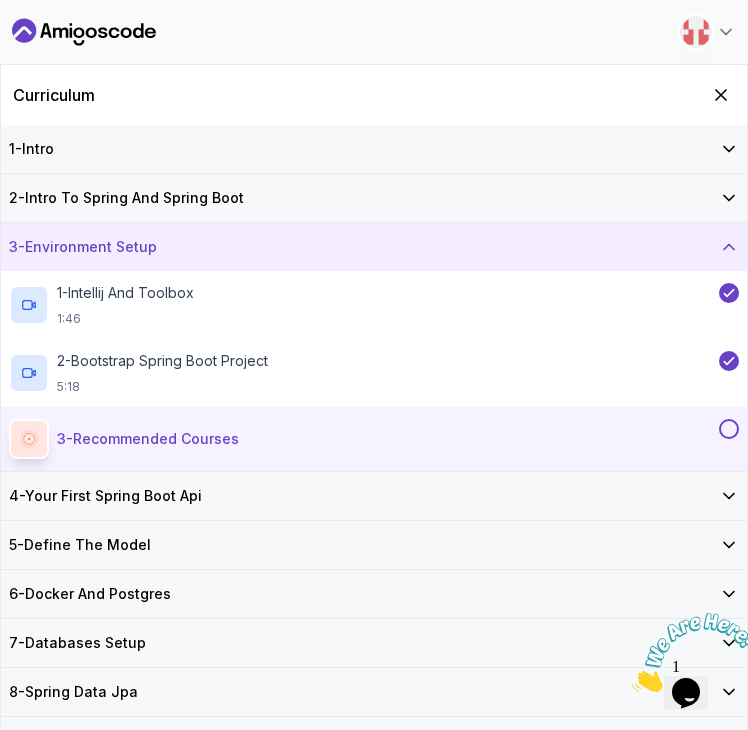 click on "4  -  Your First Spring Boot Api" at bounding box center [105, 496] 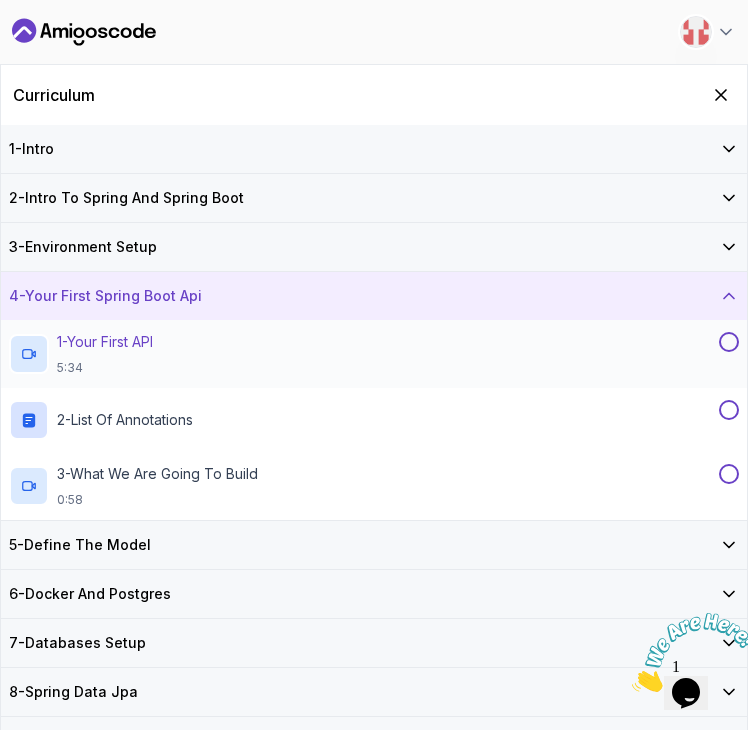 click on "5:34" at bounding box center [105, 368] 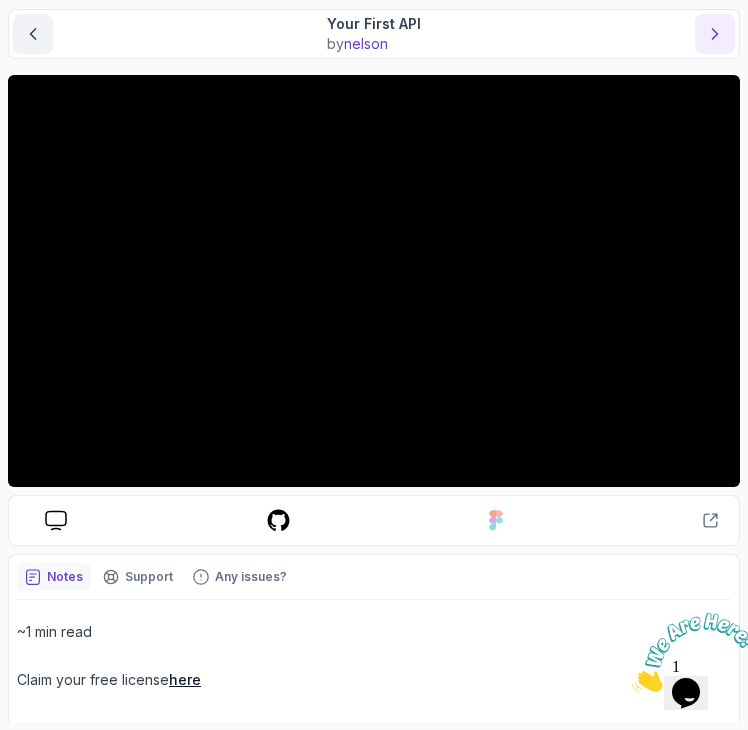 scroll, scrollTop: 0, scrollLeft: 0, axis: both 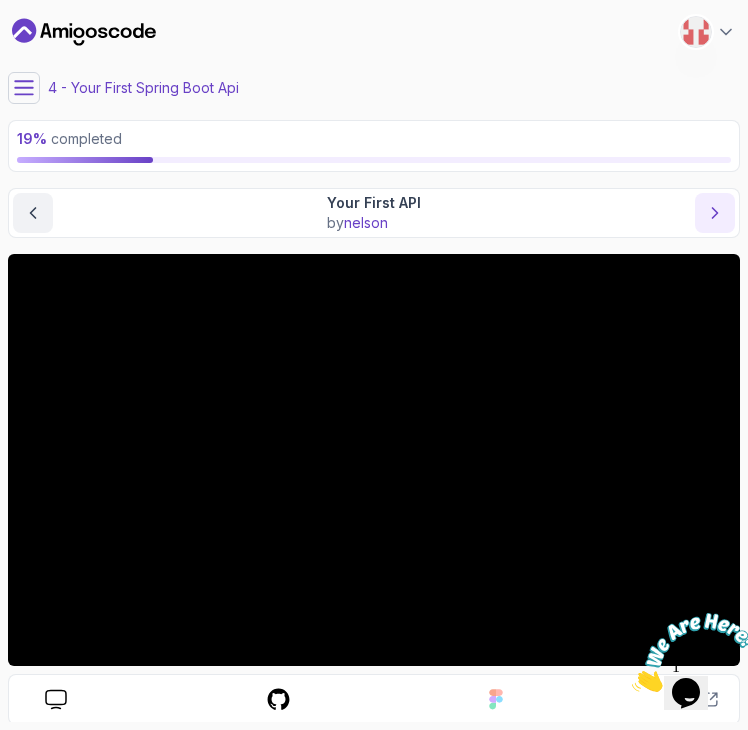 click 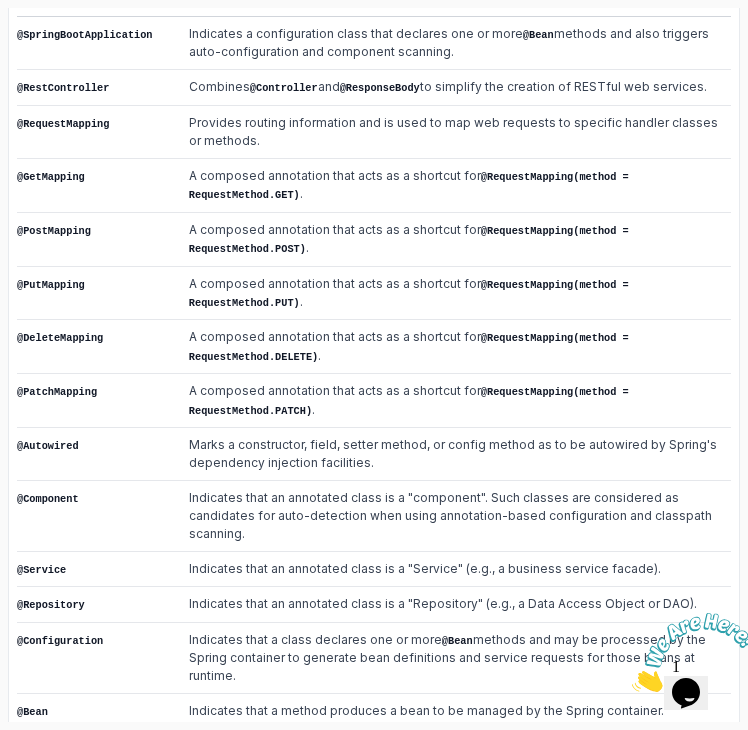 scroll, scrollTop: 491, scrollLeft: 0, axis: vertical 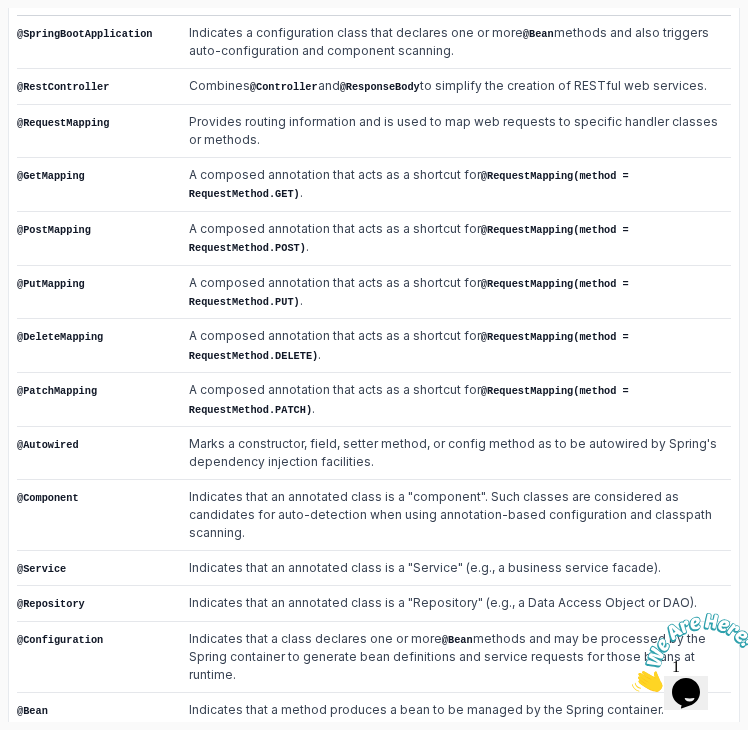 type 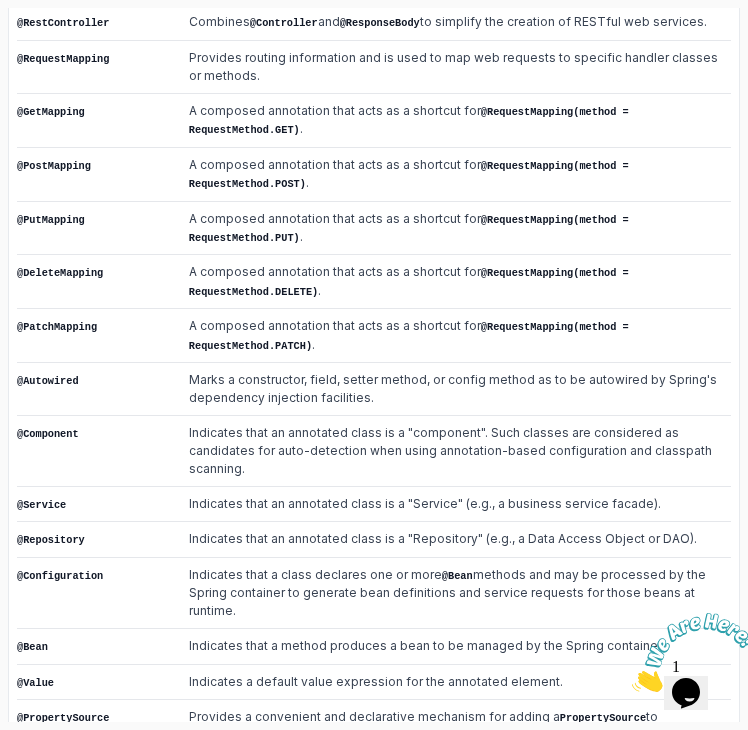scroll, scrollTop: 570, scrollLeft: 0, axis: vertical 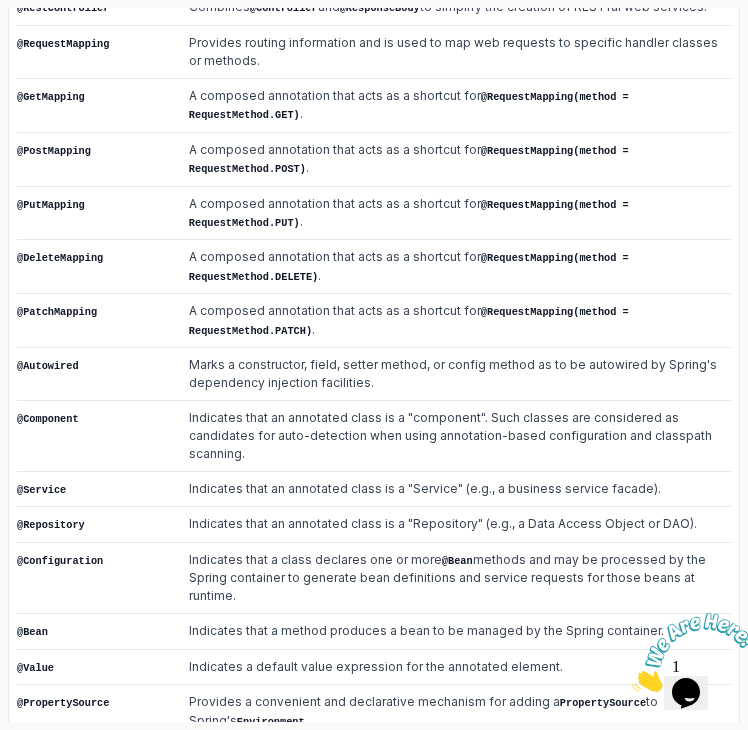 click on "Indicates that a class declares one or more  @Bean  methods and may be processed by the Spring container to generate bean definitions and service requests for those beans at runtime." at bounding box center [454, 577] 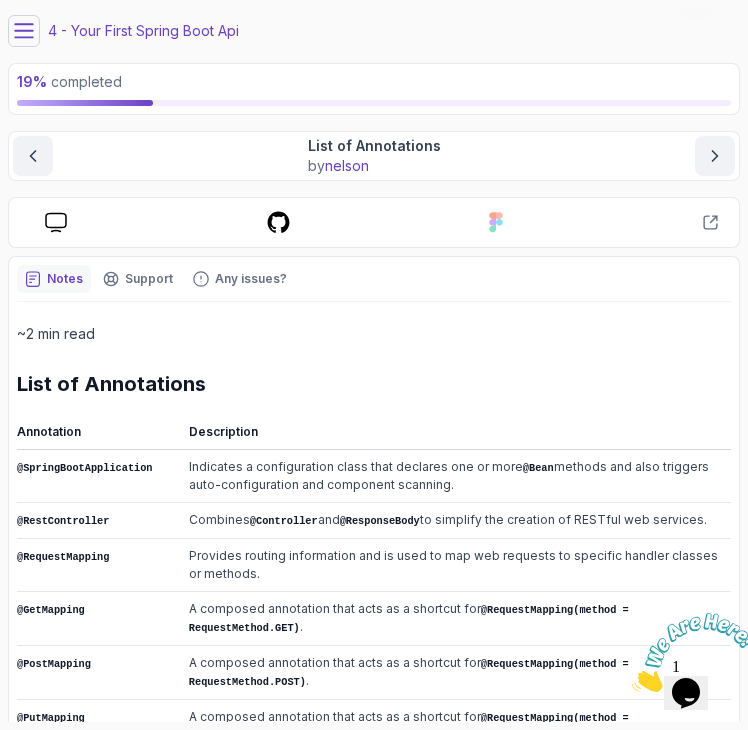 scroll, scrollTop: 0, scrollLeft: 0, axis: both 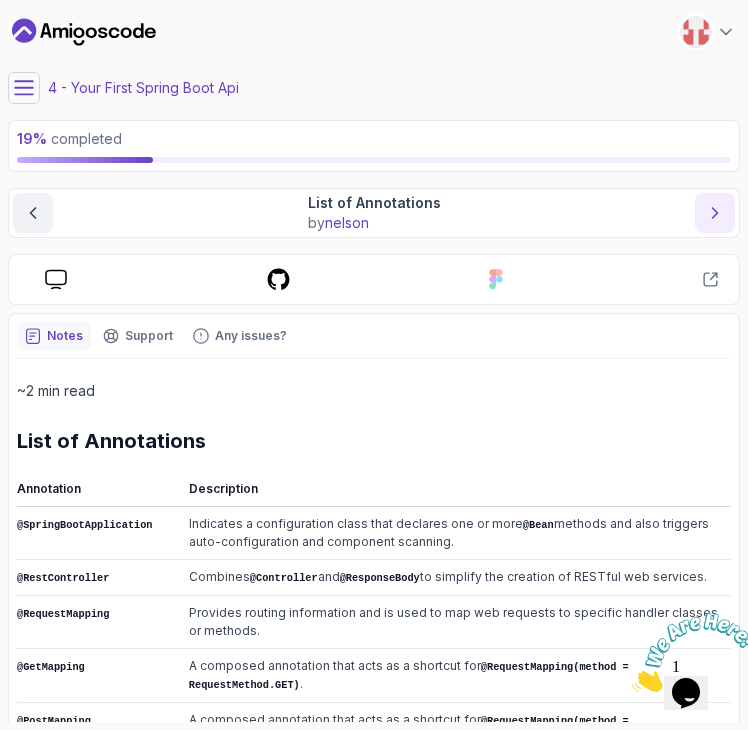 click 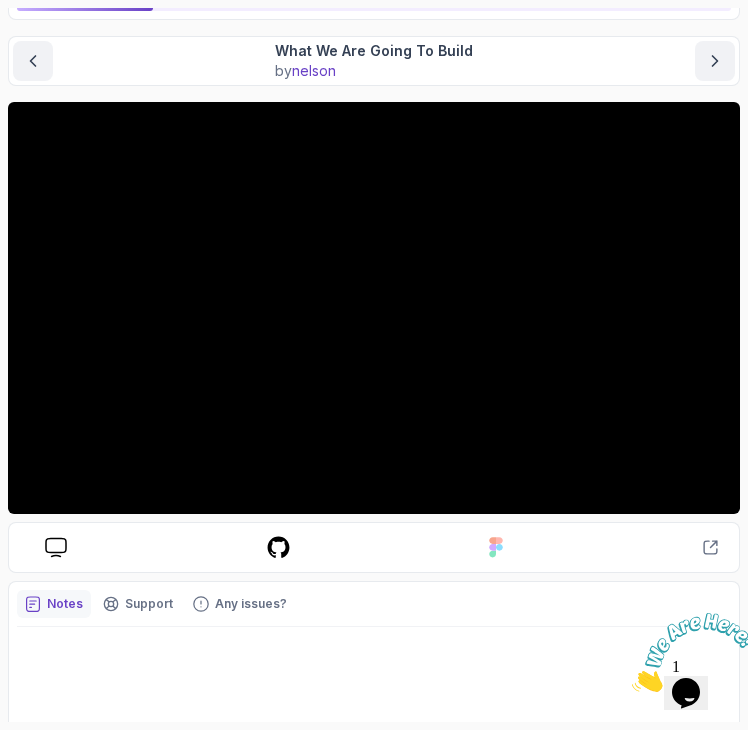 scroll, scrollTop: 163, scrollLeft: 0, axis: vertical 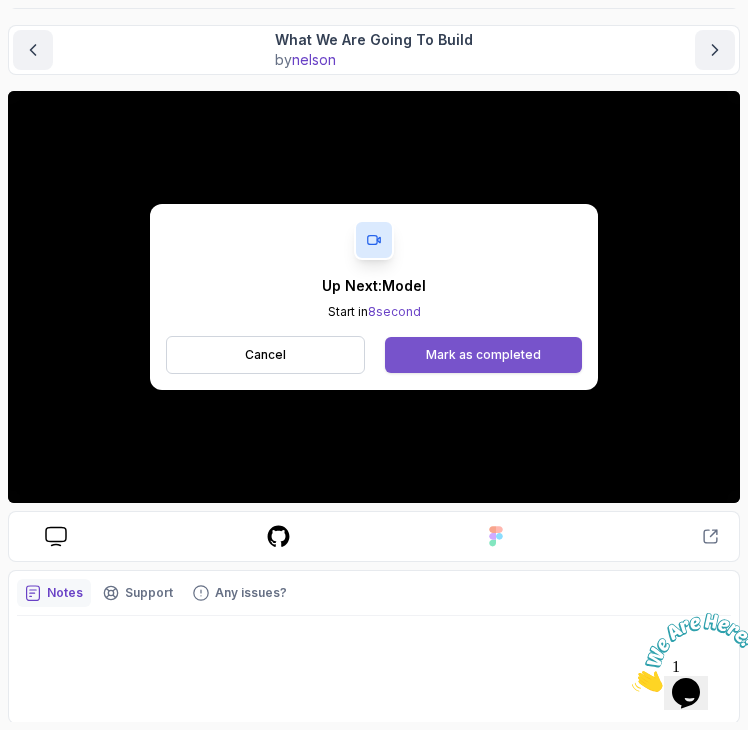 click on "Mark as completed" at bounding box center (483, 355) 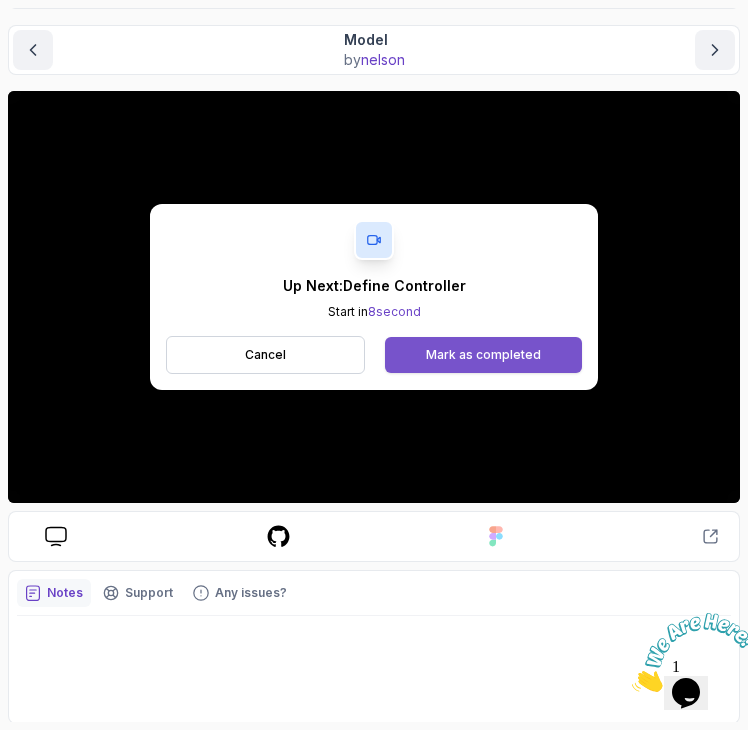 click on "Mark as completed" at bounding box center [483, 355] 